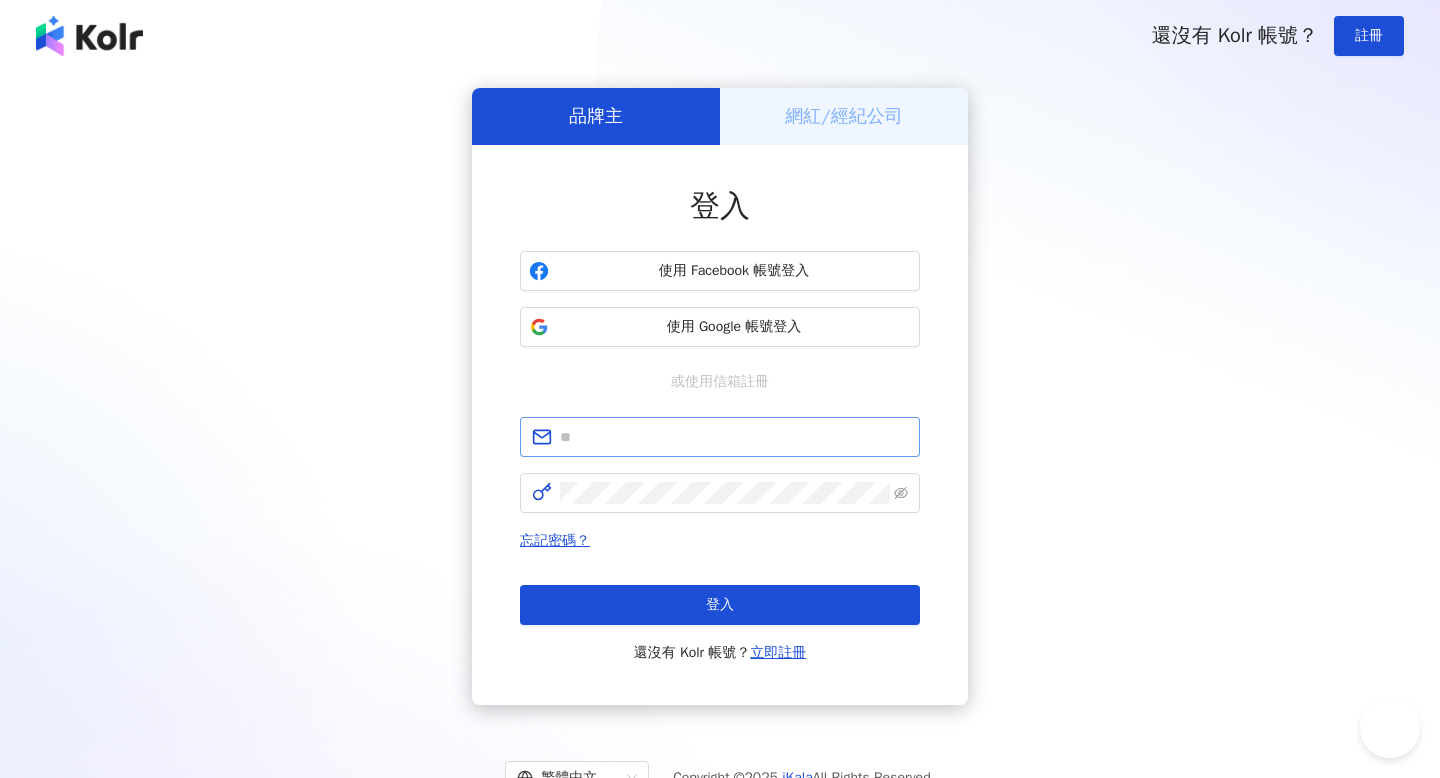 scroll, scrollTop: 0, scrollLeft: 0, axis: both 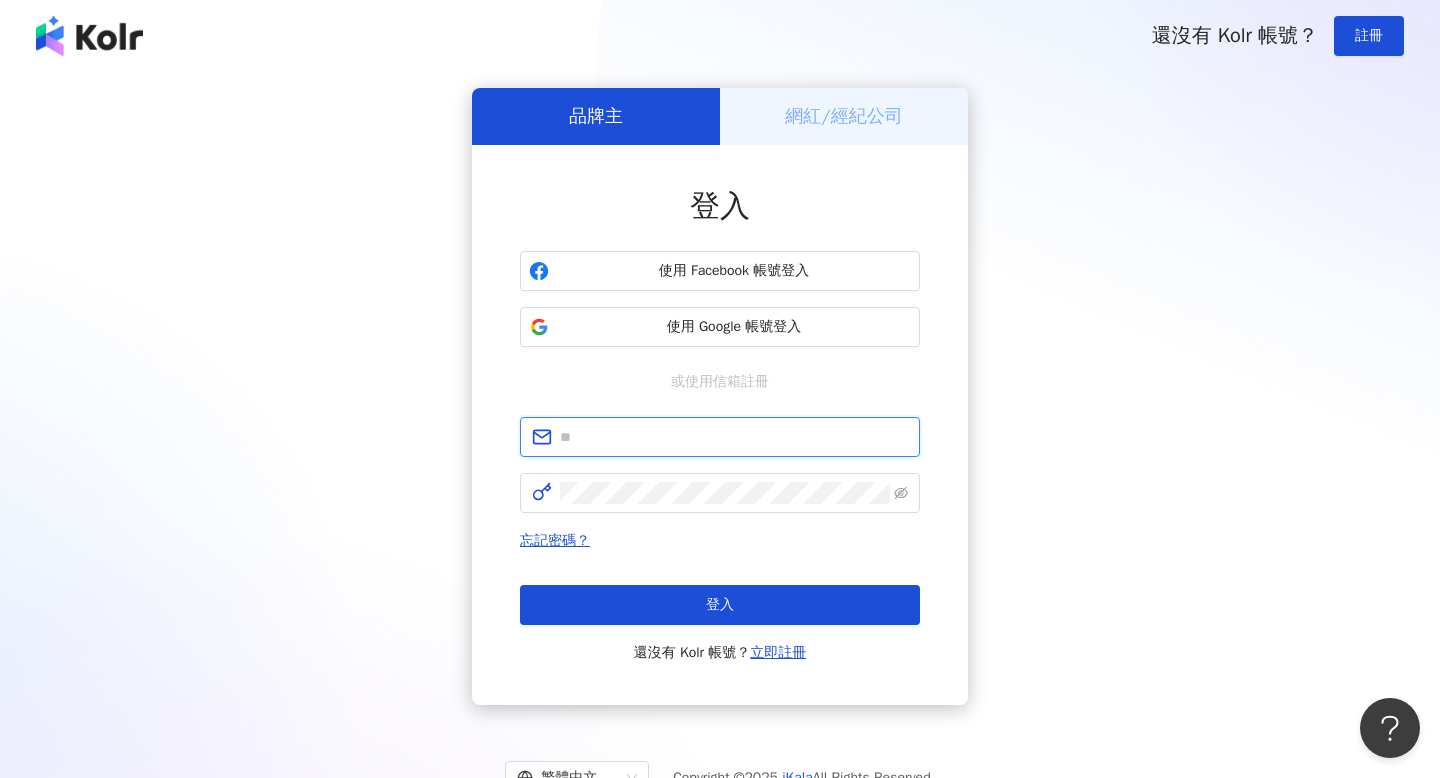 click at bounding box center [734, 437] 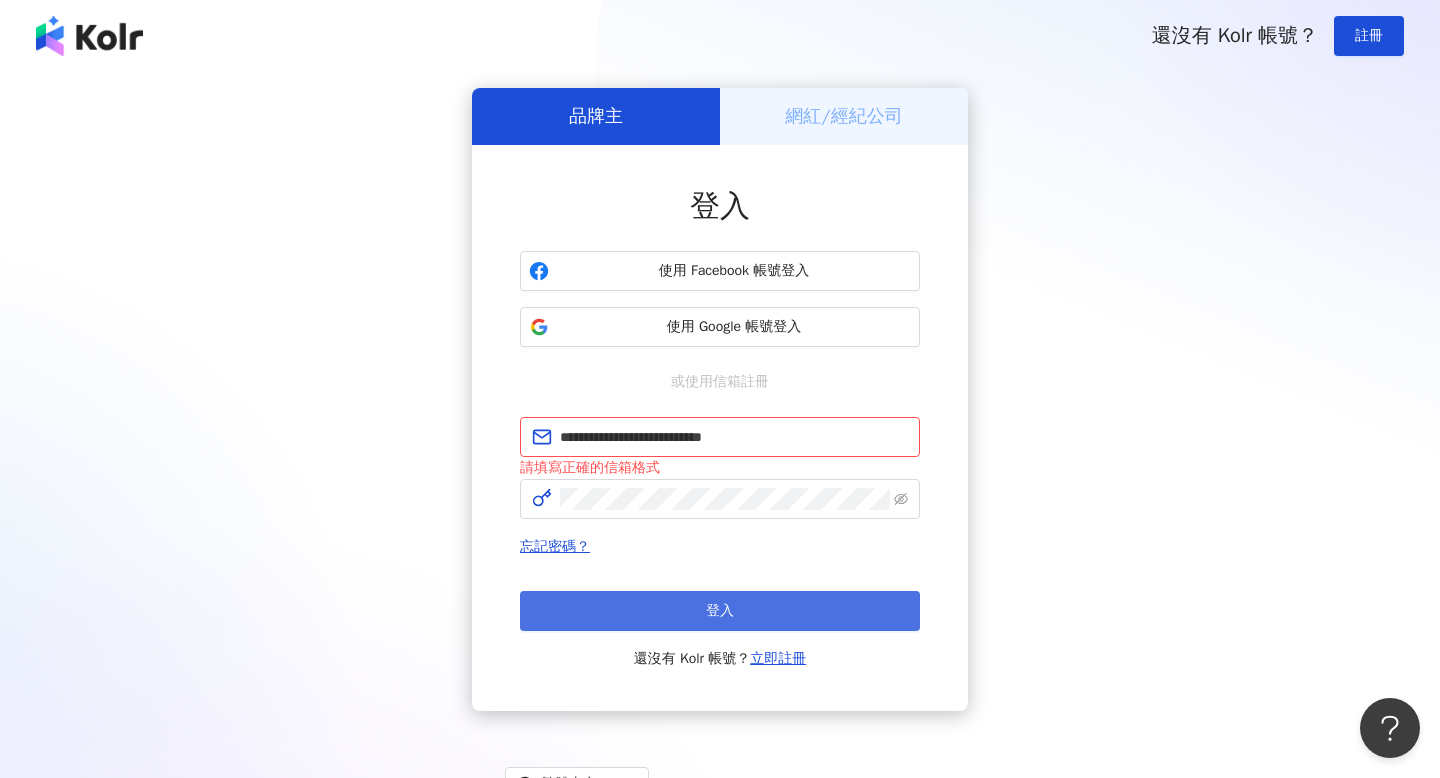 click on "登入" at bounding box center [720, 611] 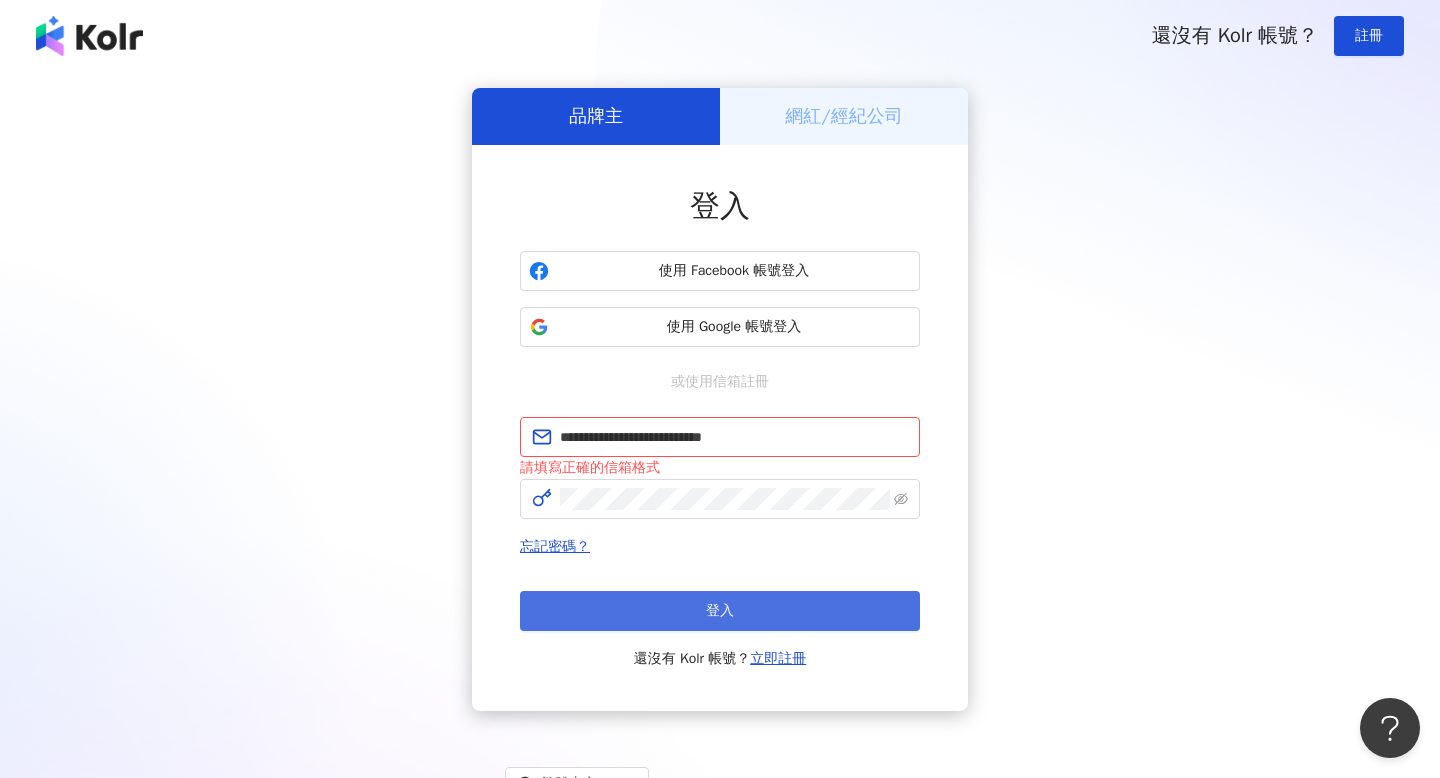 click on "登入" at bounding box center (720, 611) 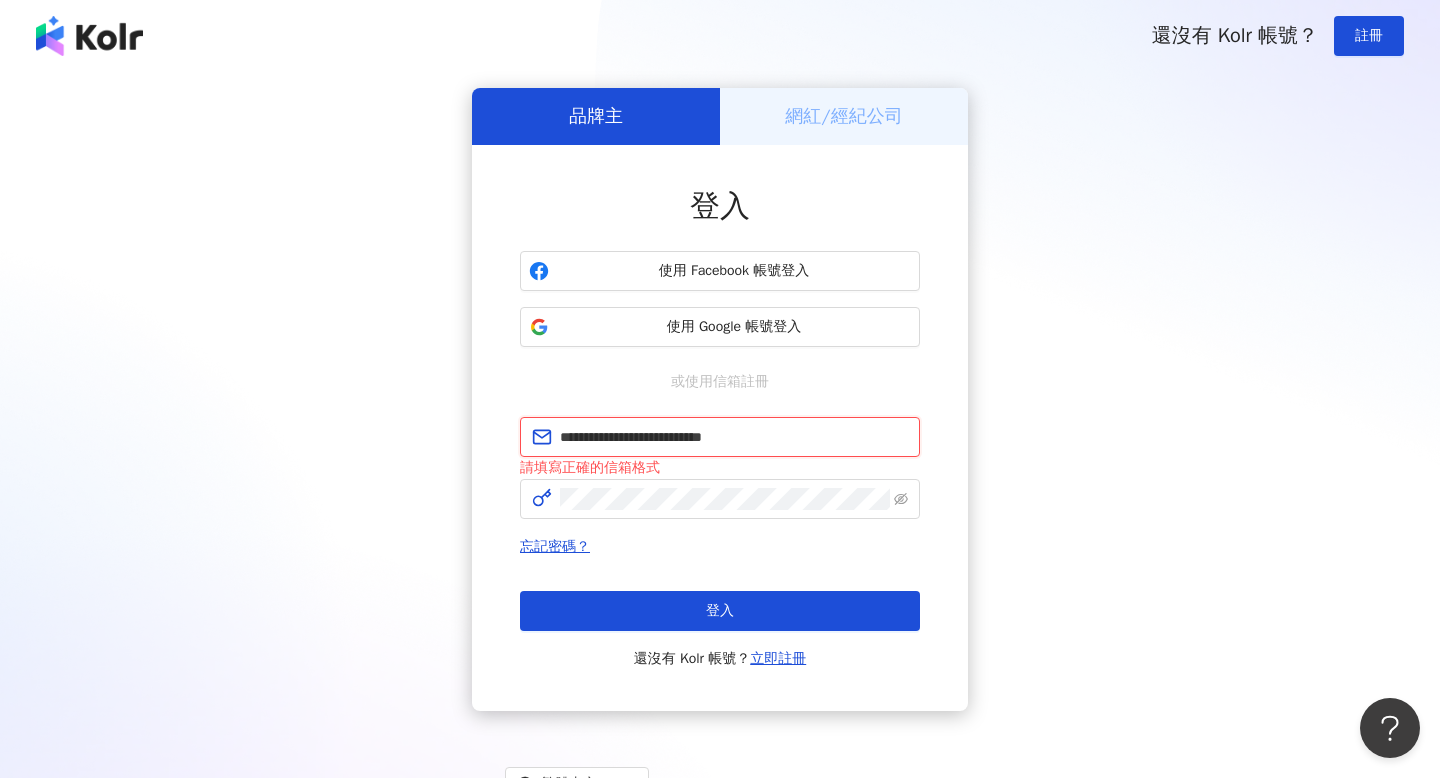 click on "**********" at bounding box center (734, 437) 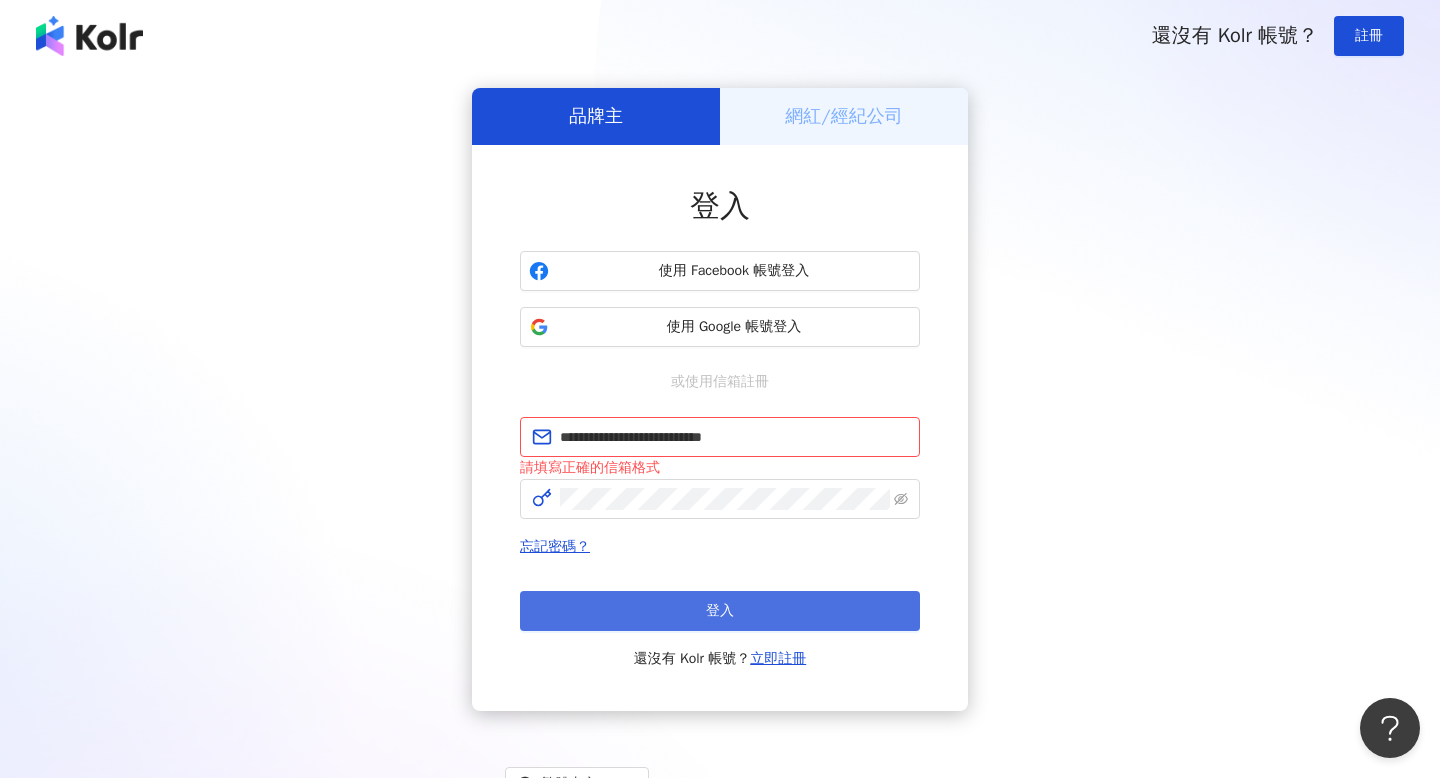 click on "登入" at bounding box center [720, 611] 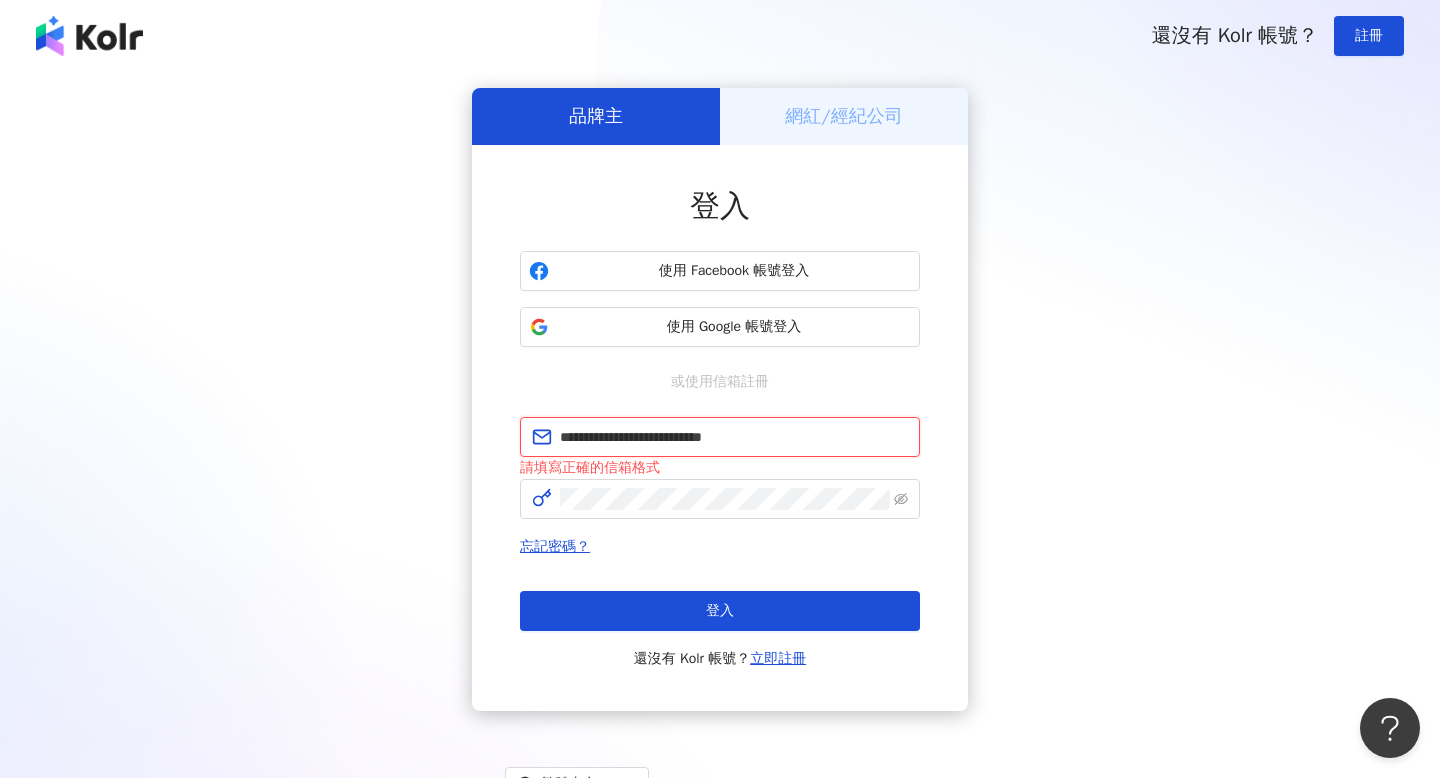 click on "**********" at bounding box center (734, 437) 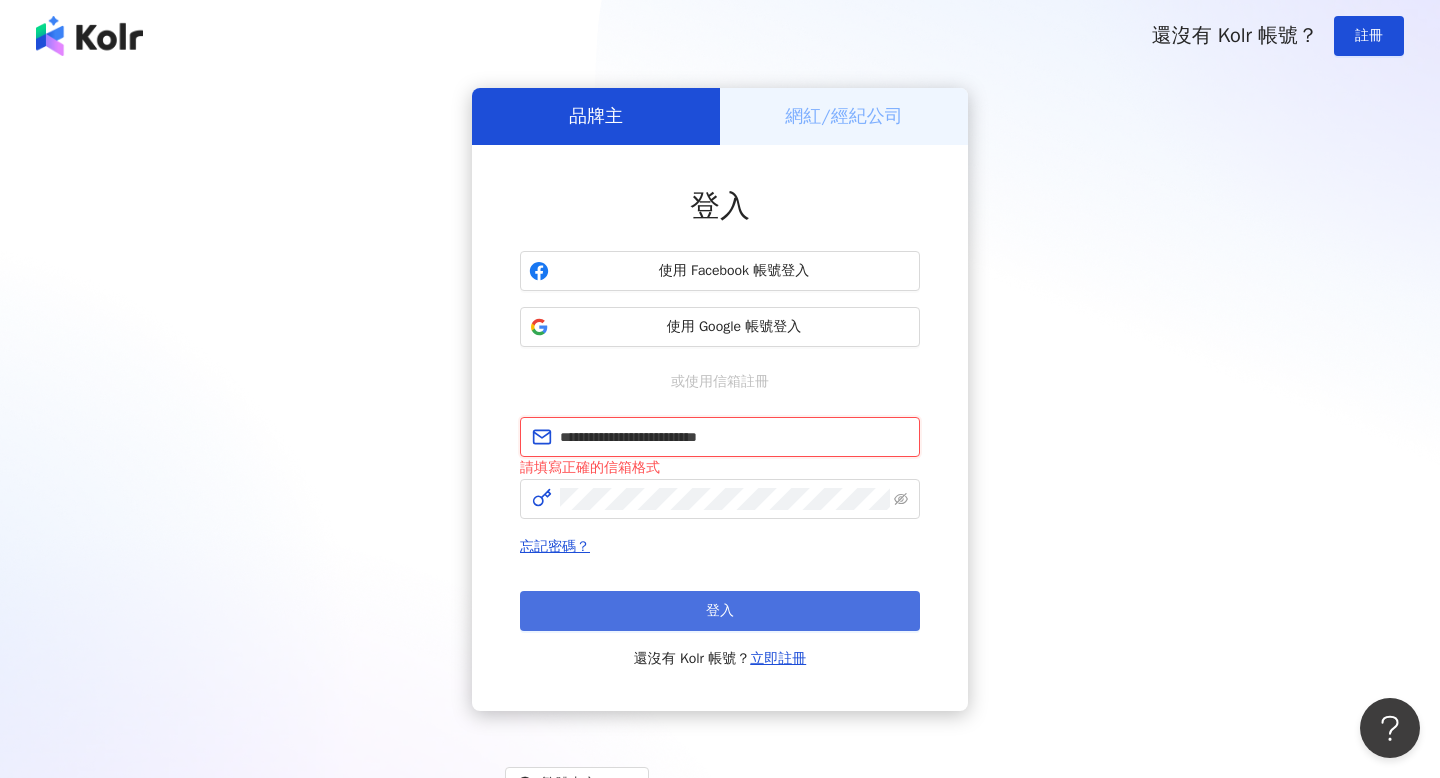 type on "**********" 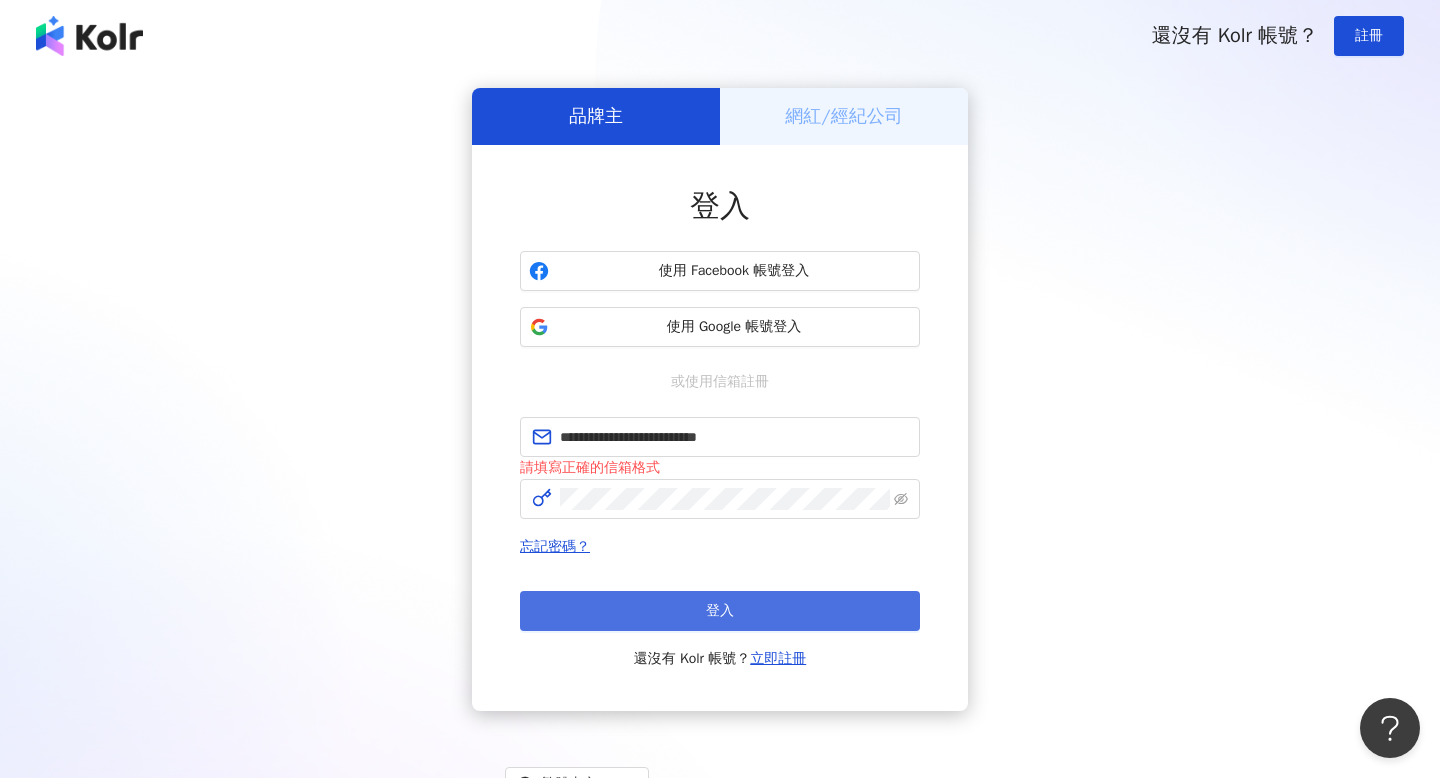 click on "登入" at bounding box center (720, 611) 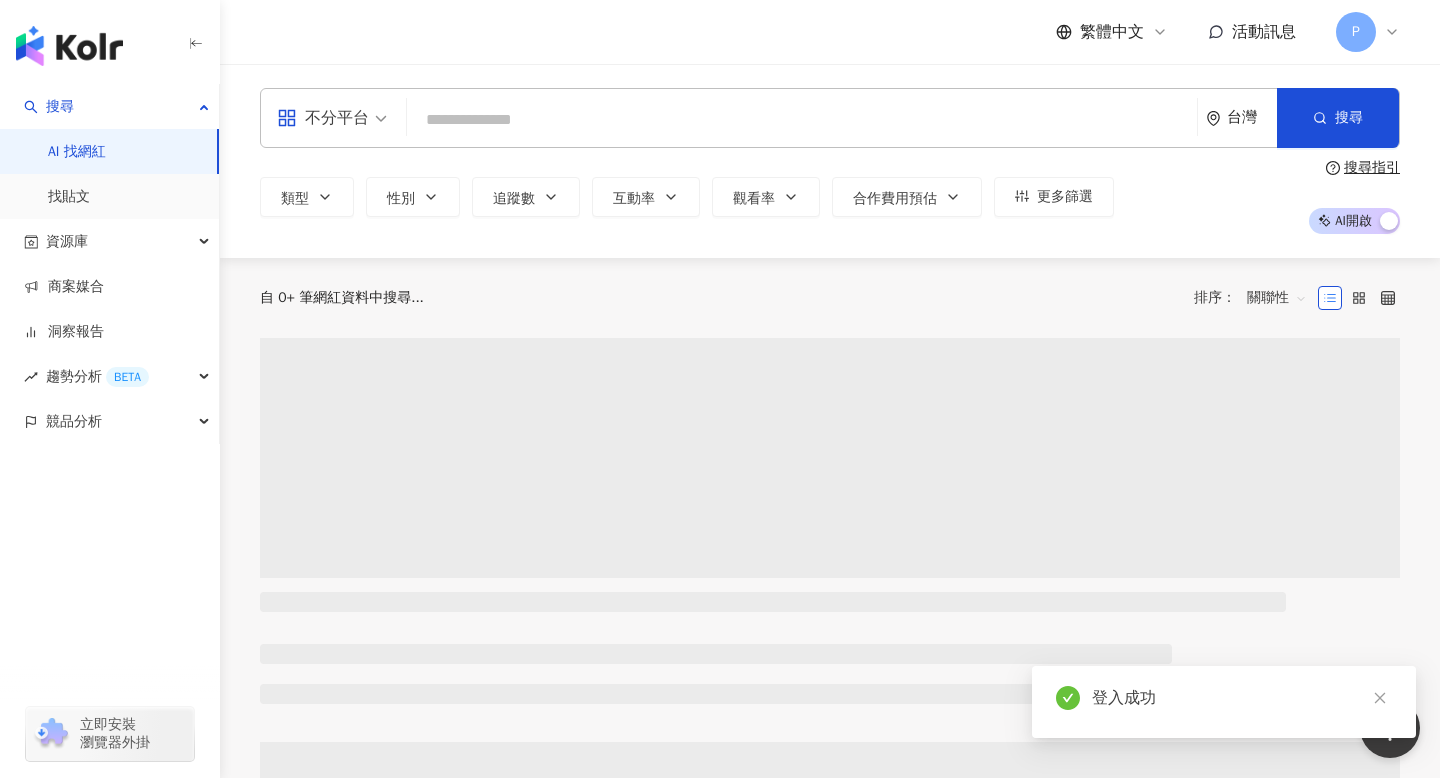 click on "不分平台 台灣 搜尋 類型 性別 追蹤數 互動率 觀看率 合作費用預估  更多篩選 搜尋指引 AI  開啟 AI  關閉" at bounding box center (830, 161) 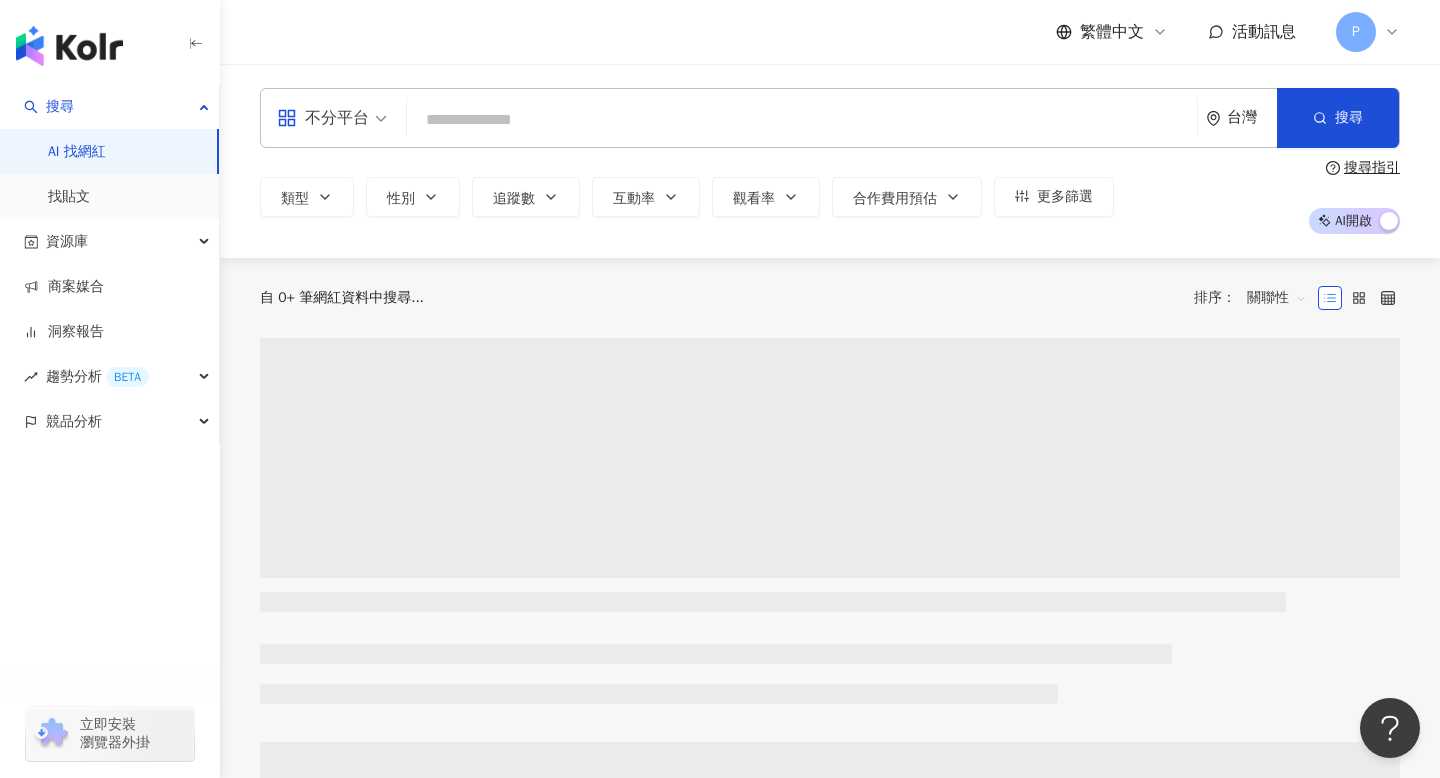 click at bounding box center [802, 120] 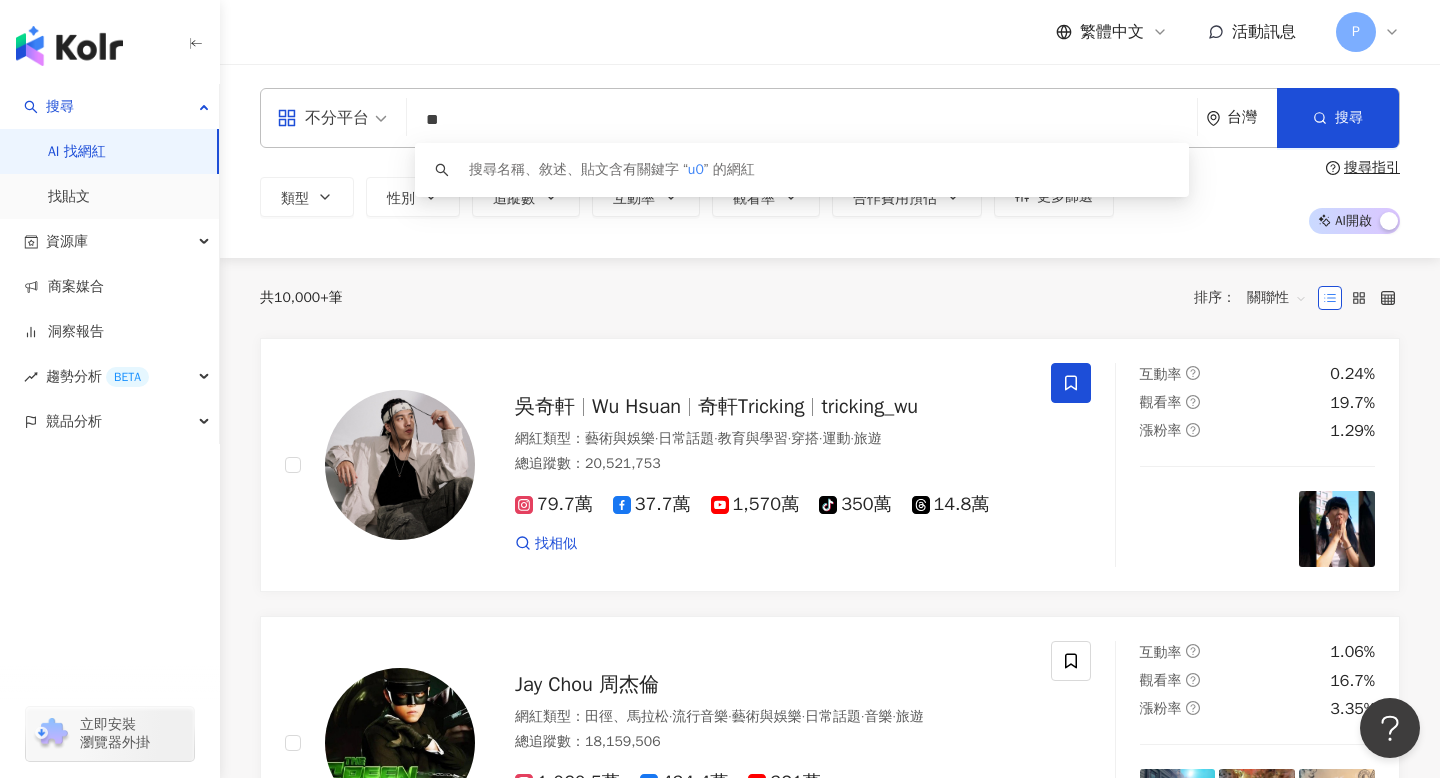type on "*" 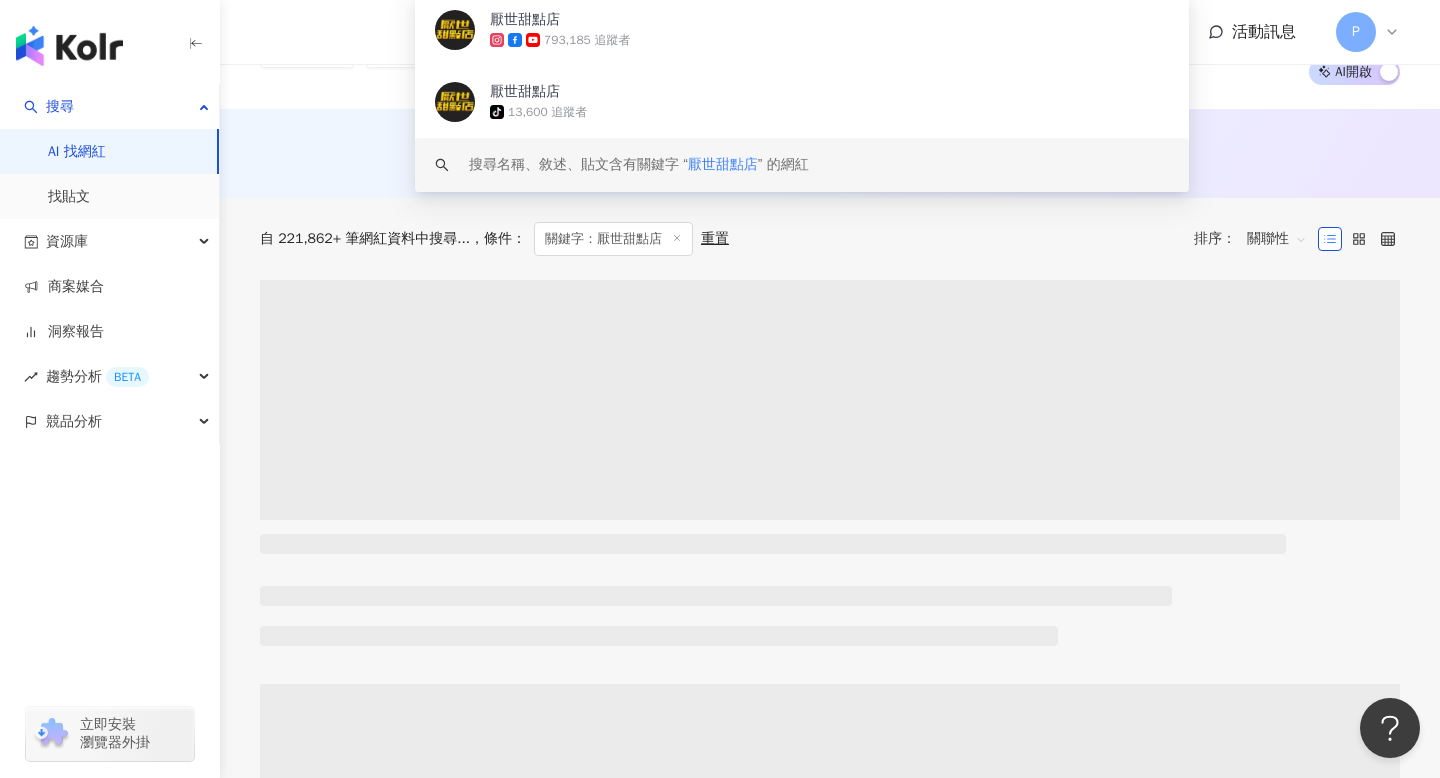 scroll, scrollTop: 151, scrollLeft: 0, axis: vertical 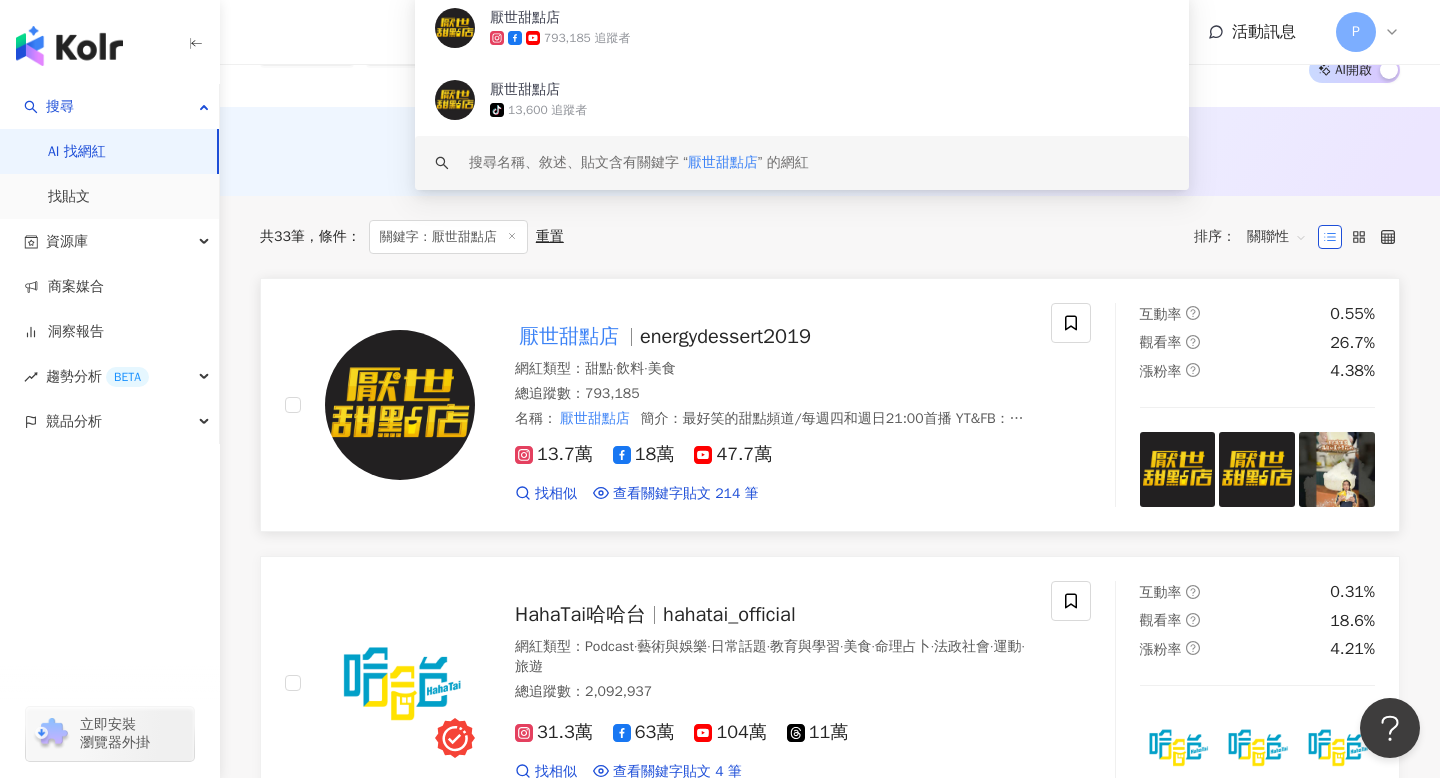 click on "厭世甜點店" at bounding box center [569, 336] 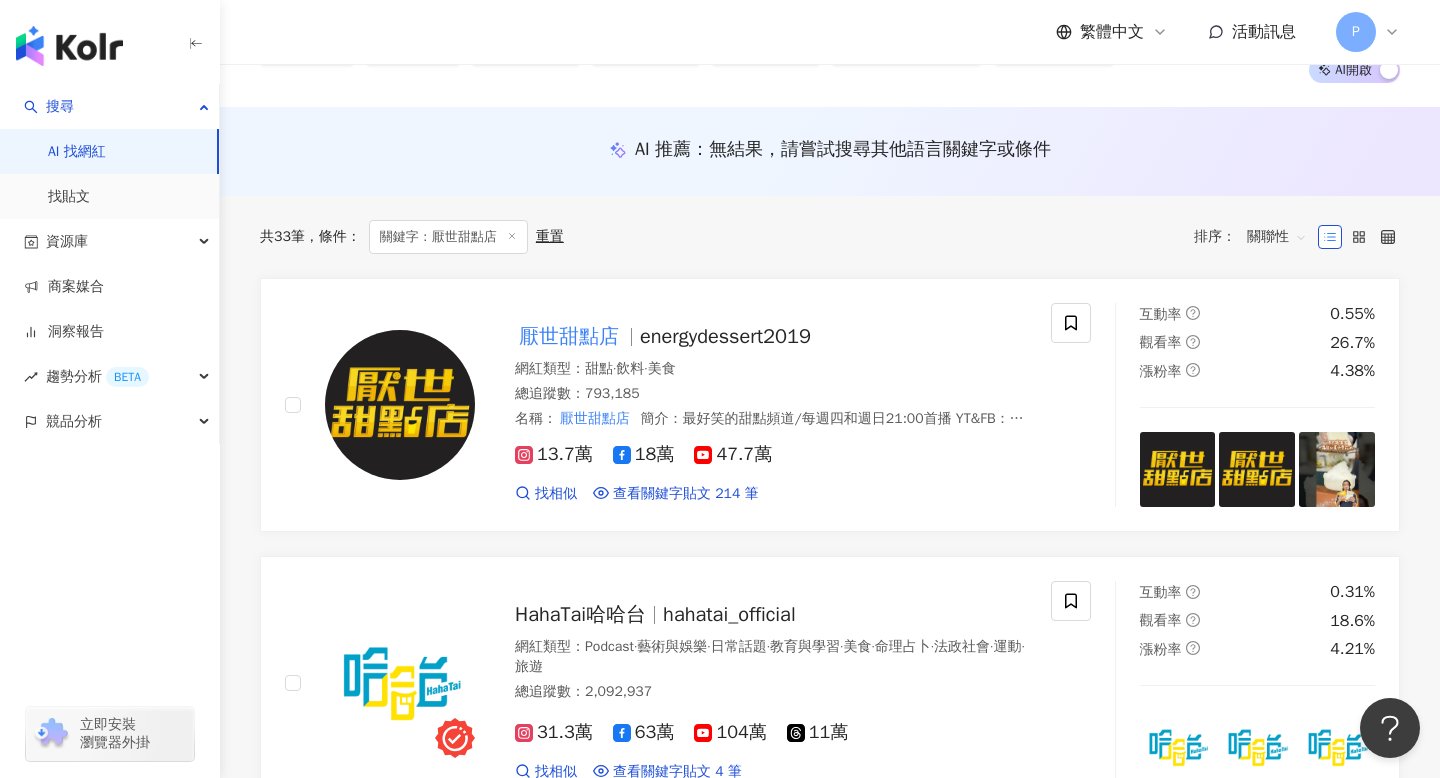 click on "不分平台 ***** 台灣 搜尋 96cea954-89bf-4b46-bba2-9ed7cc7c3e75 keyword 厭世甜點店 793,185   追蹤者 厭世甜點店 tiktok-icon 13,600   追蹤者 搜尋名稱、敘述、貼文含有關鍵字 “ 厭世甜點店 ” 的網紅 類型 性別 追蹤數 互動率 觀看率 合作費用預估  更多篩選 搜尋指引 AI  開啟 AI  關閉" at bounding box center (830, 10) 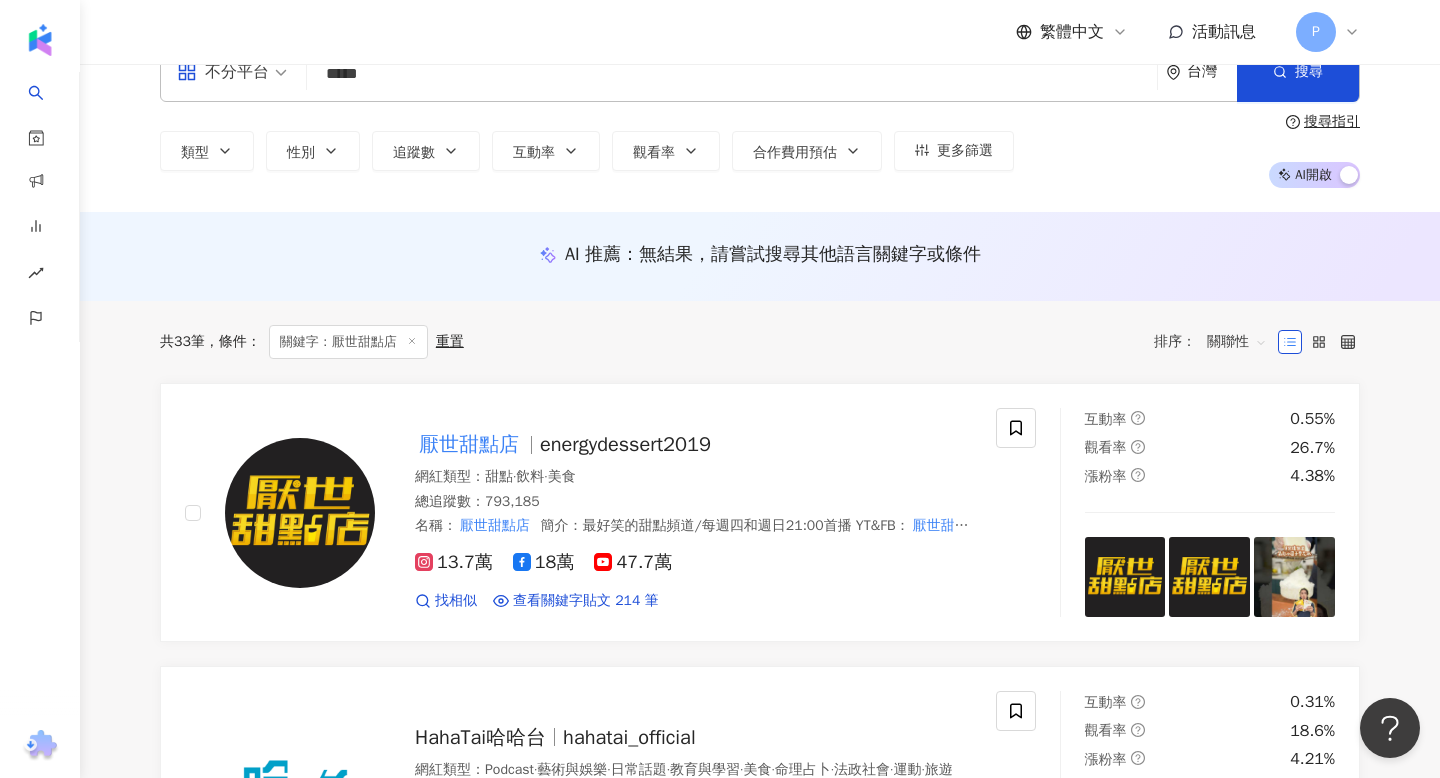 scroll, scrollTop: 0, scrollLeft: 0, axis: both 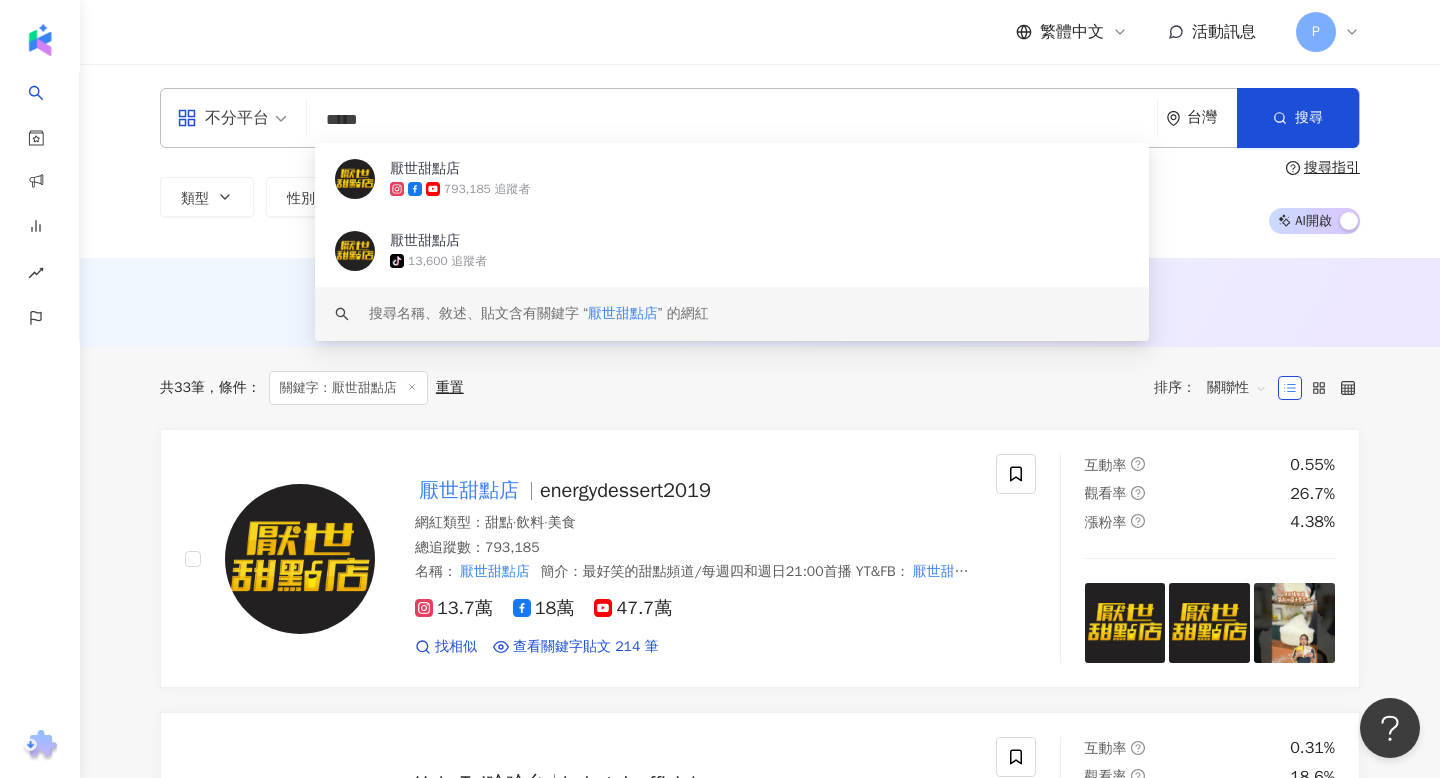 drag, startPoint x: 413, startPoint y: 117, endPoint x: 288, endPoint y: 109, distance: 125.25574 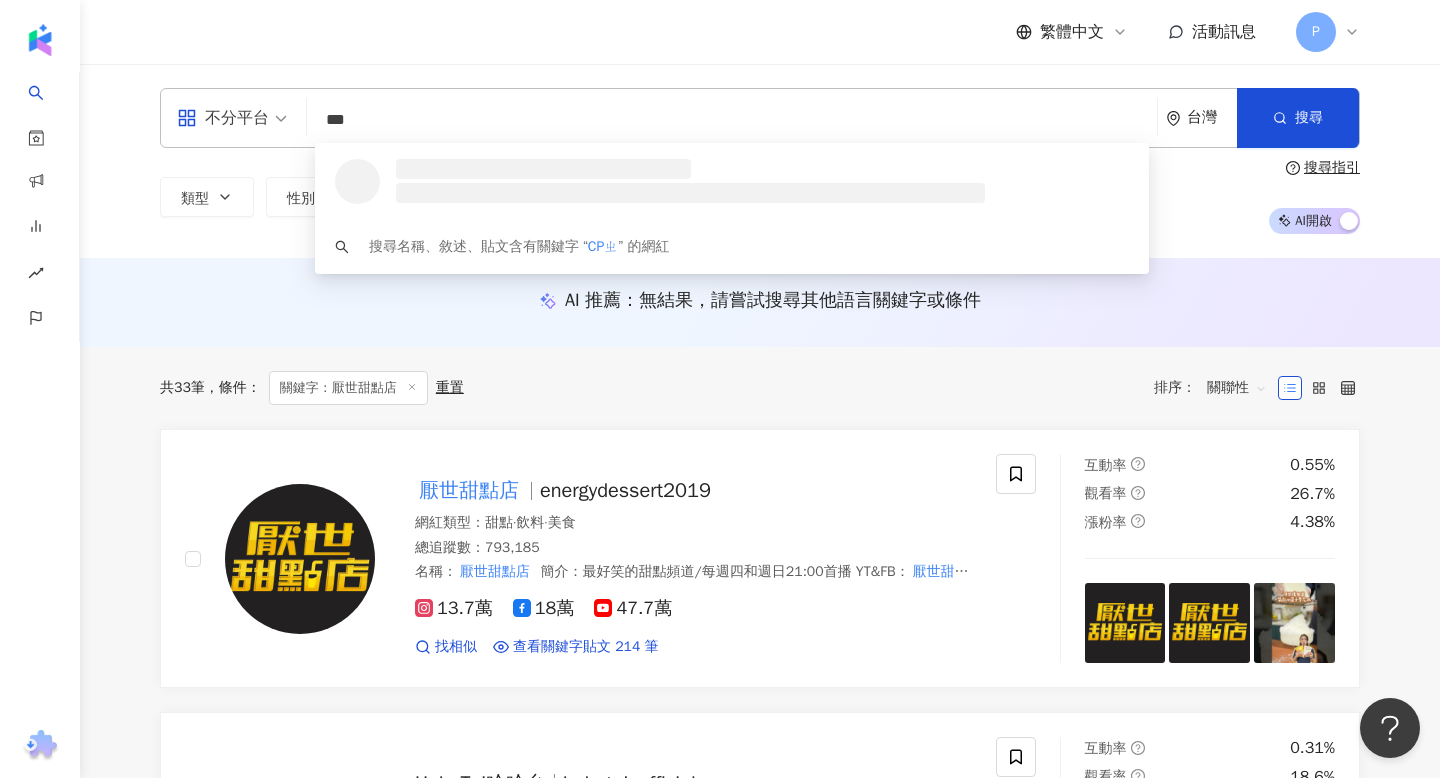 type on "***" 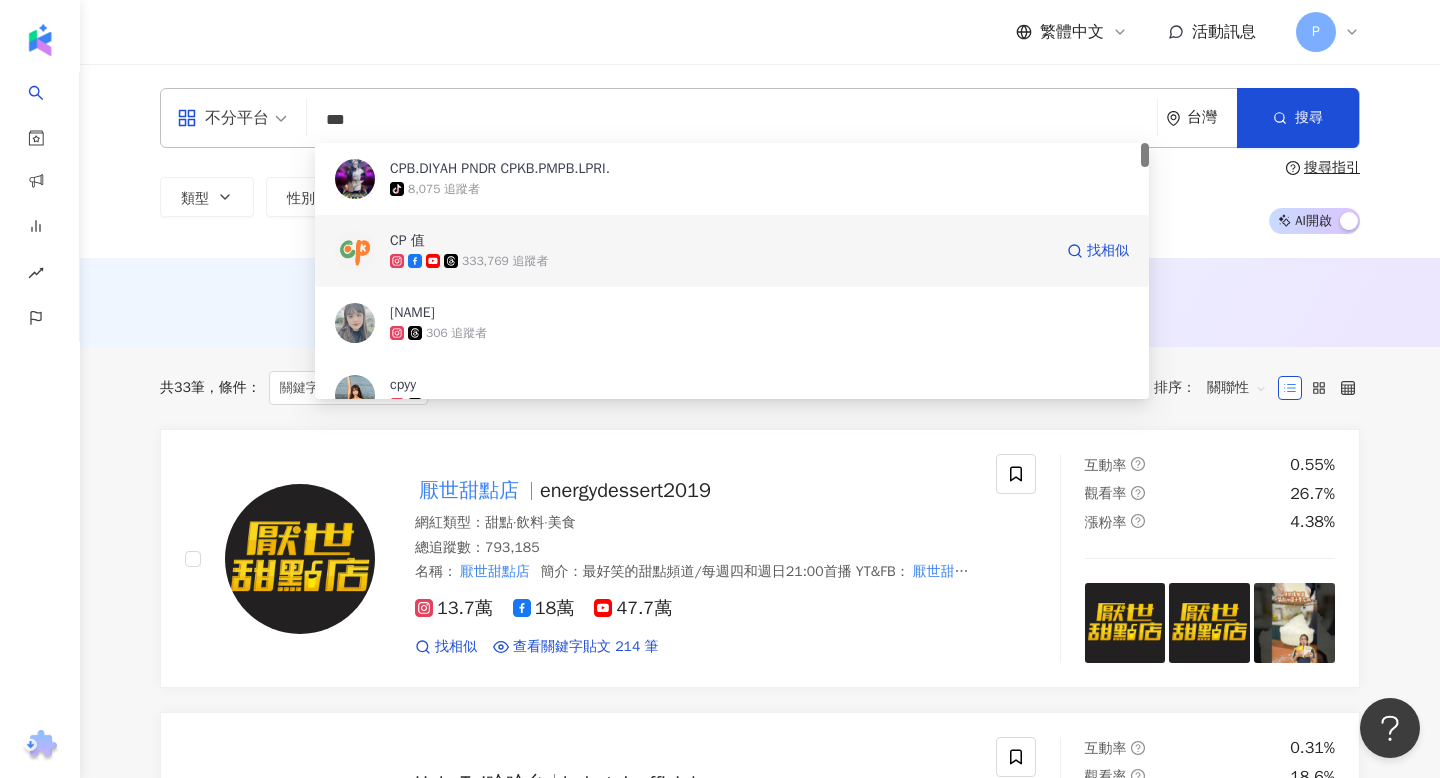 click on "CP 值 333,769   追蹤者 找相似" at bounding box center (732, 251) 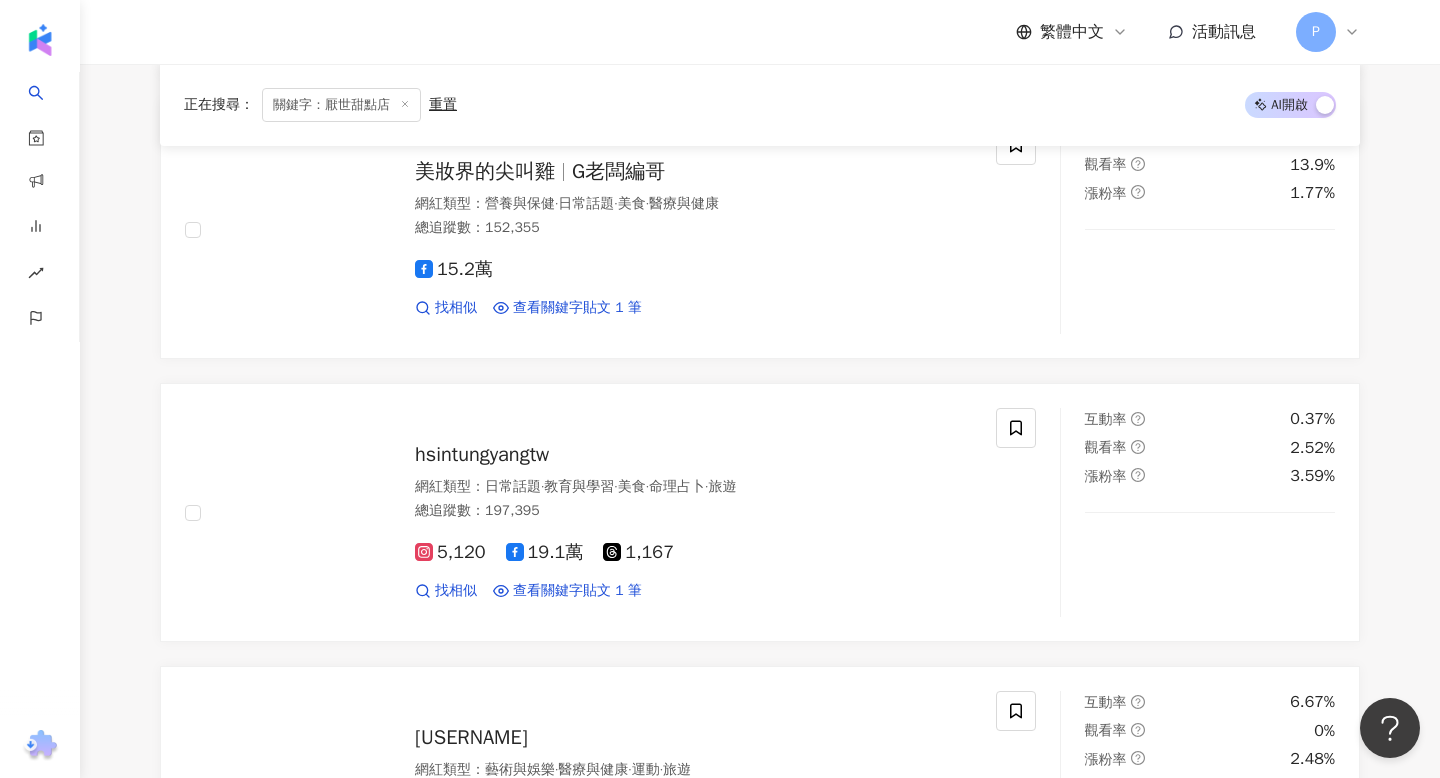 scroll, scrollTop: 986, scrollLeft: 0, axis: vertical 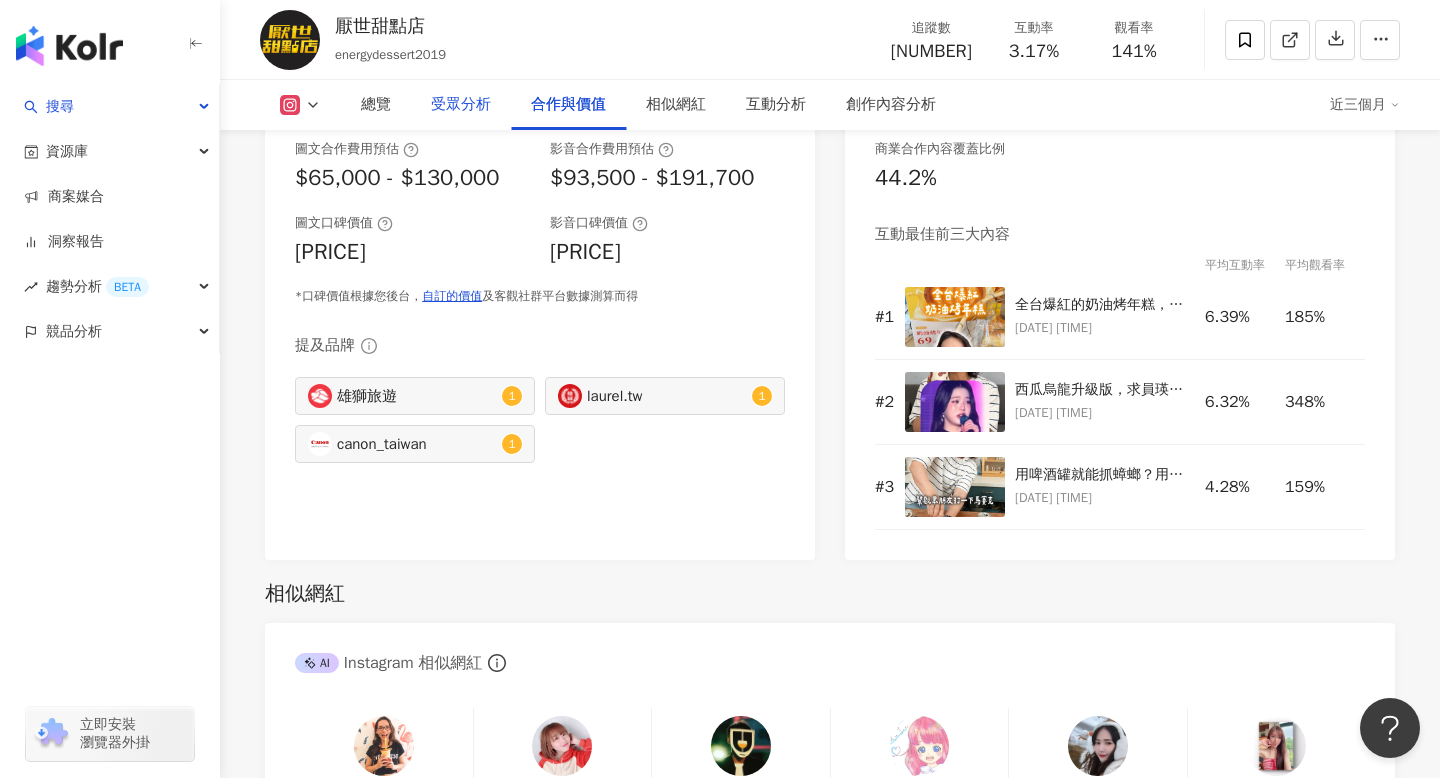 click on "受眾分析" at bounding box center [461, 105] 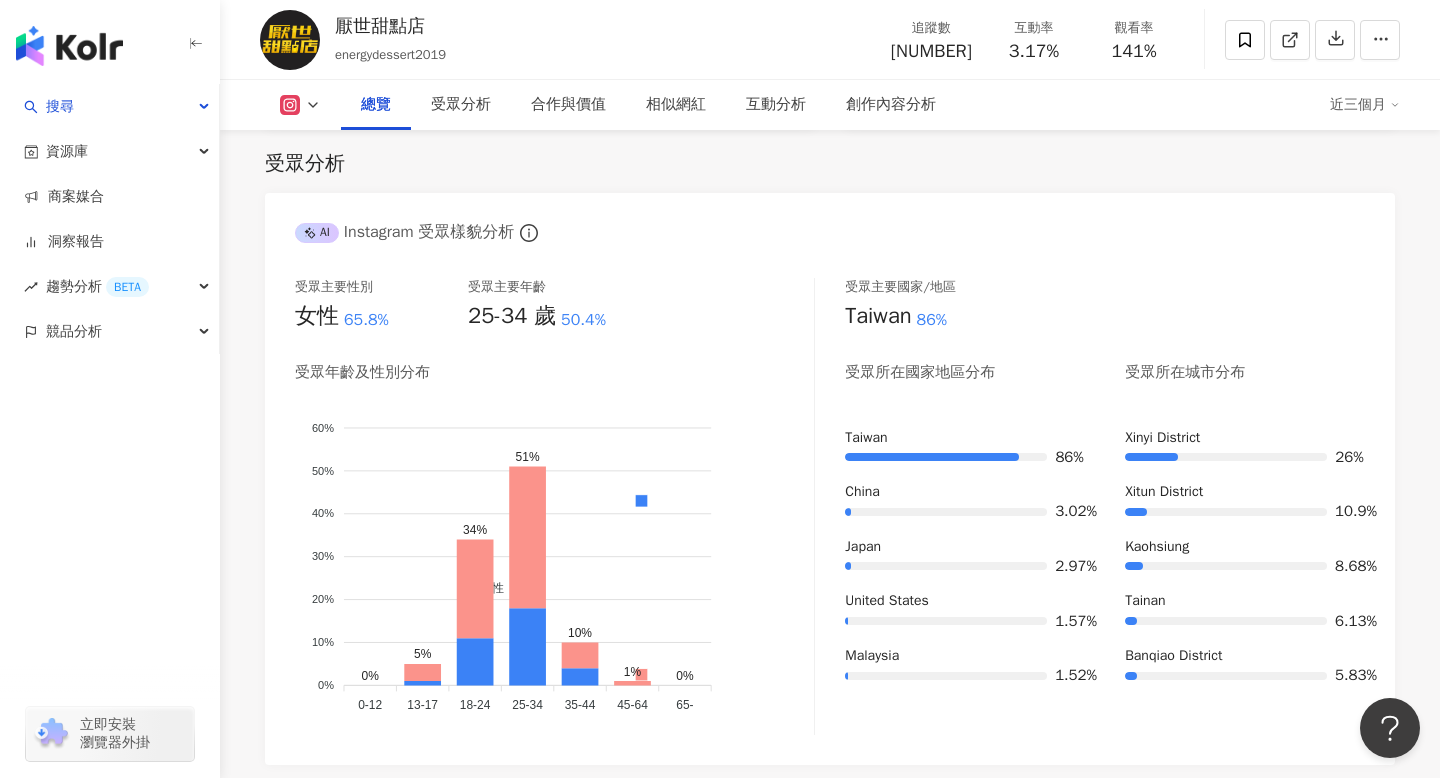 scroll, scrollTop: 0, scrollLeft: 0, axis: both 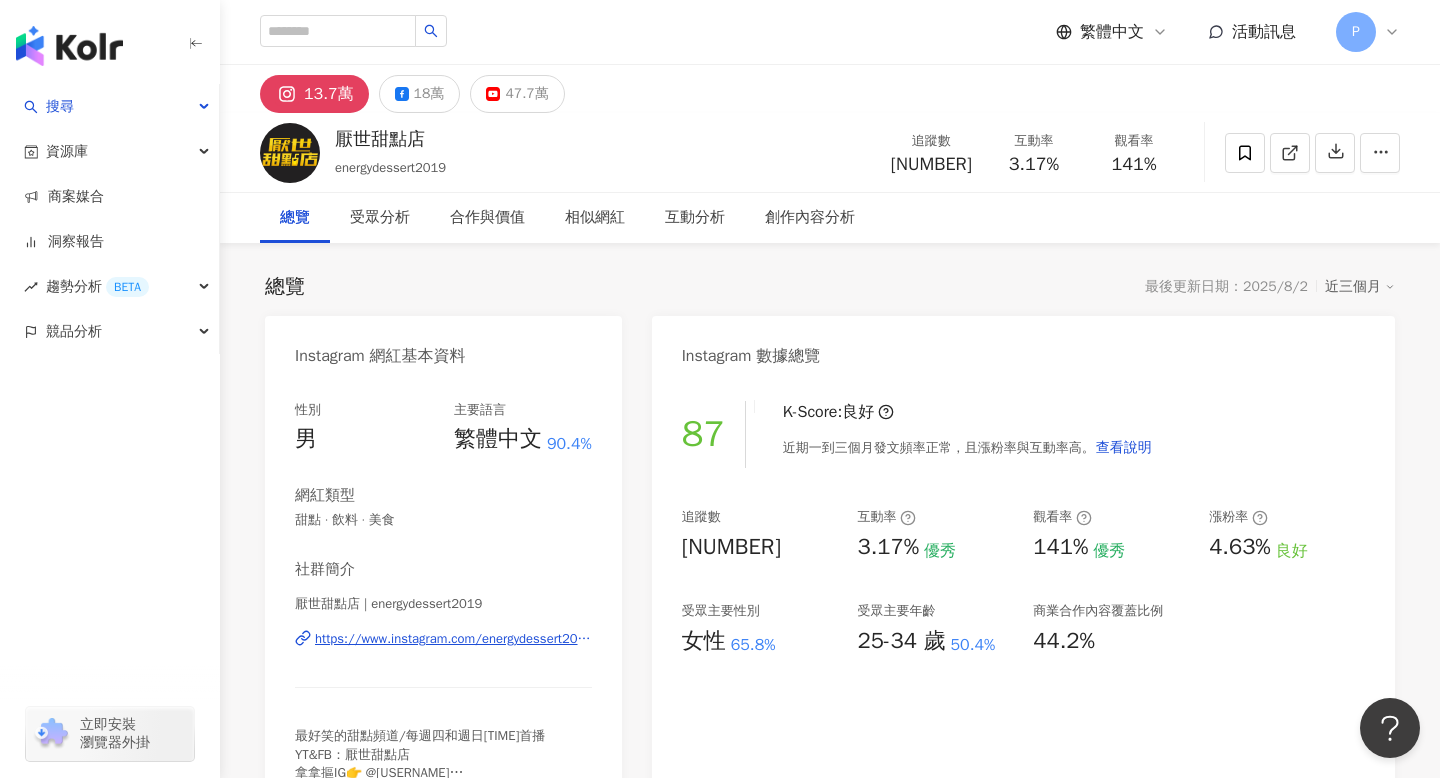 click at bounding box center [290, 153] 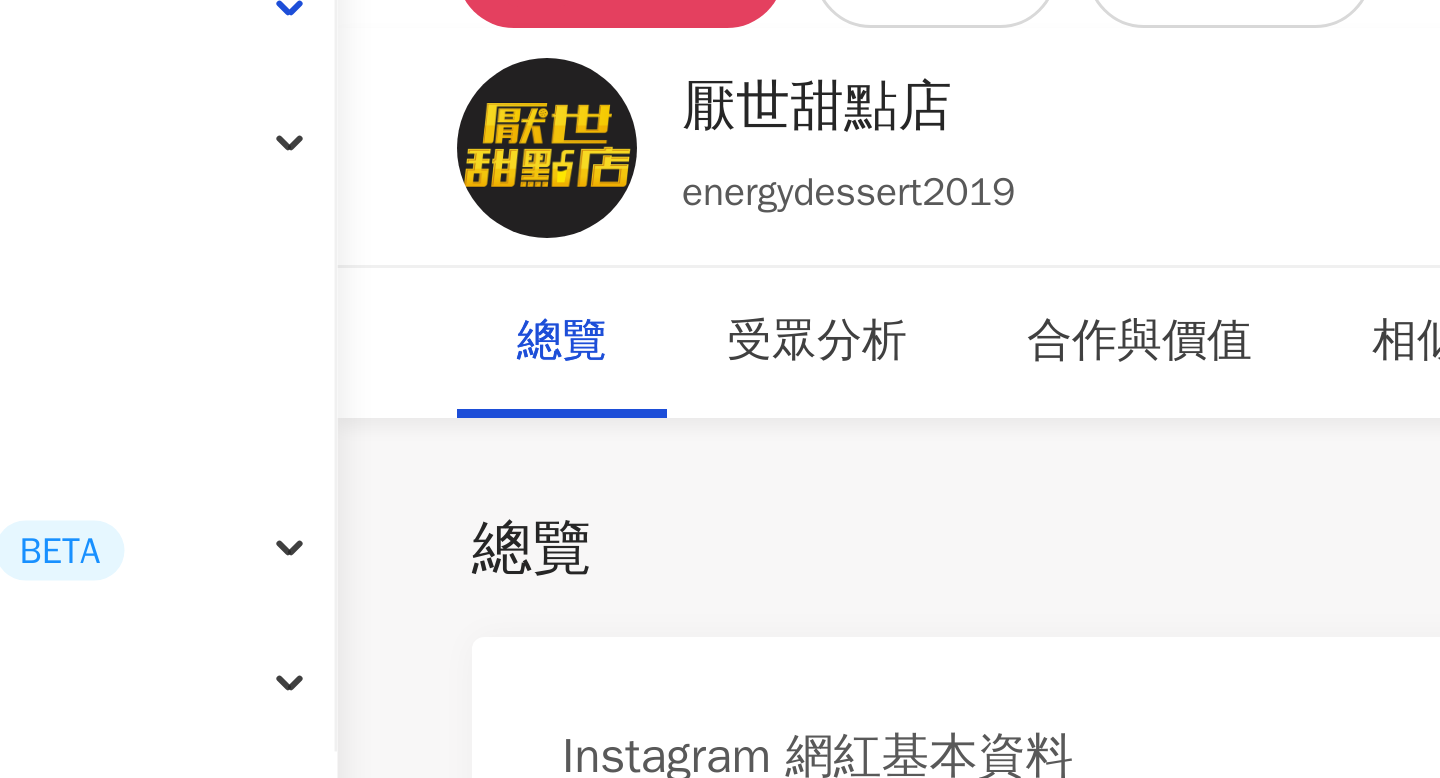 click at bounding box center (290, 153) 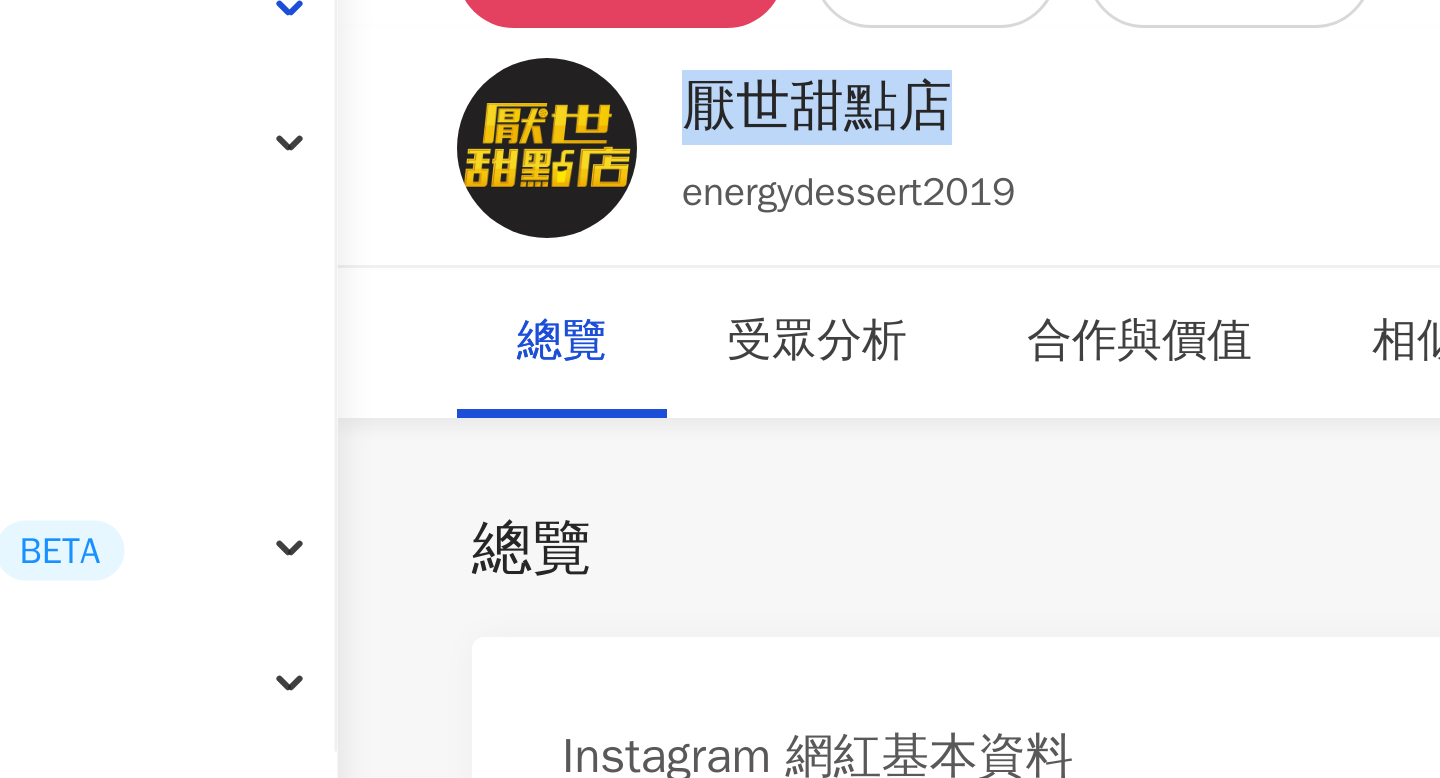 drag, startPoint x: 336, startPoint y: 141, endPoint x: 438, endPoint y: 143, distance: 102.01961 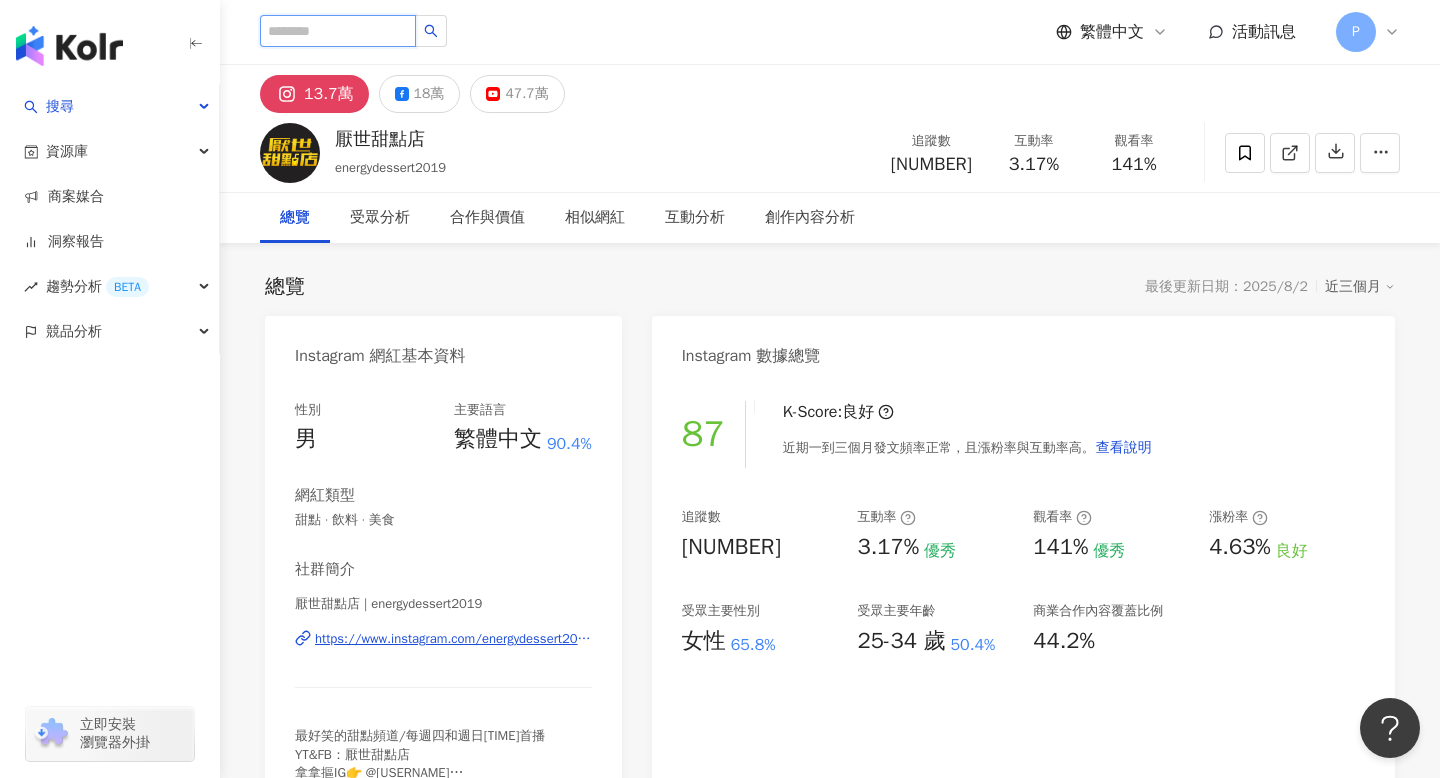 click at bounding box center (338, 31) 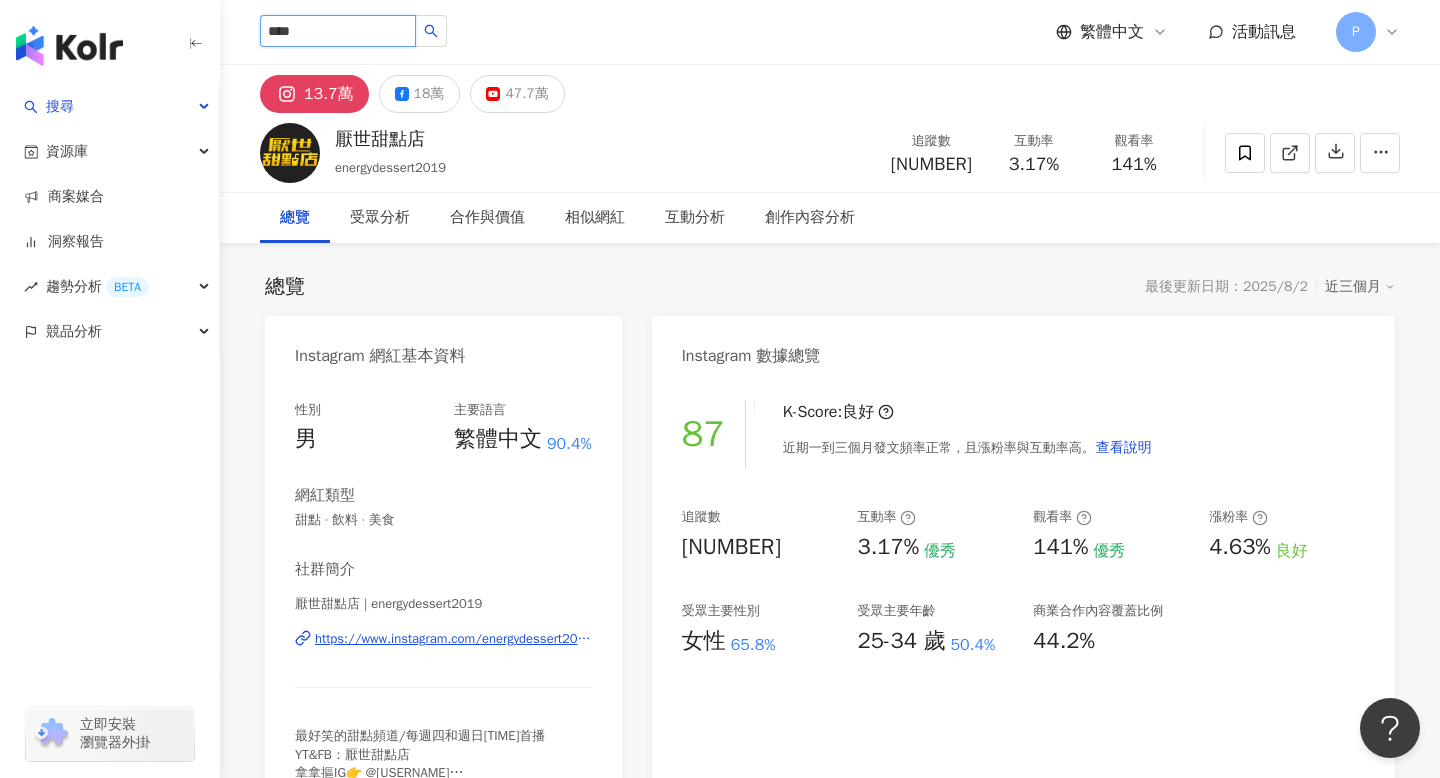 type on "****" 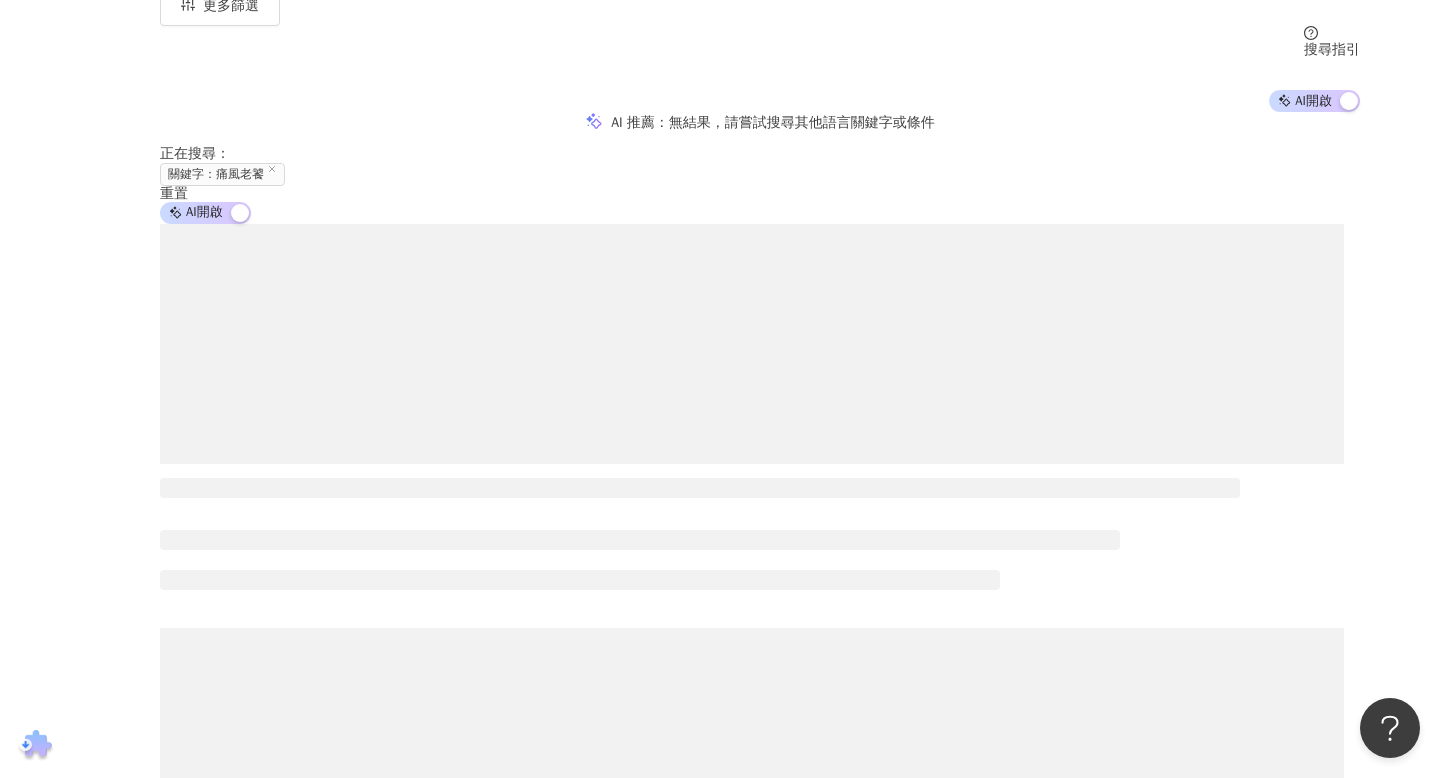 scroll, scrollTop: 351, scrollLeft: 0, axis: vertical 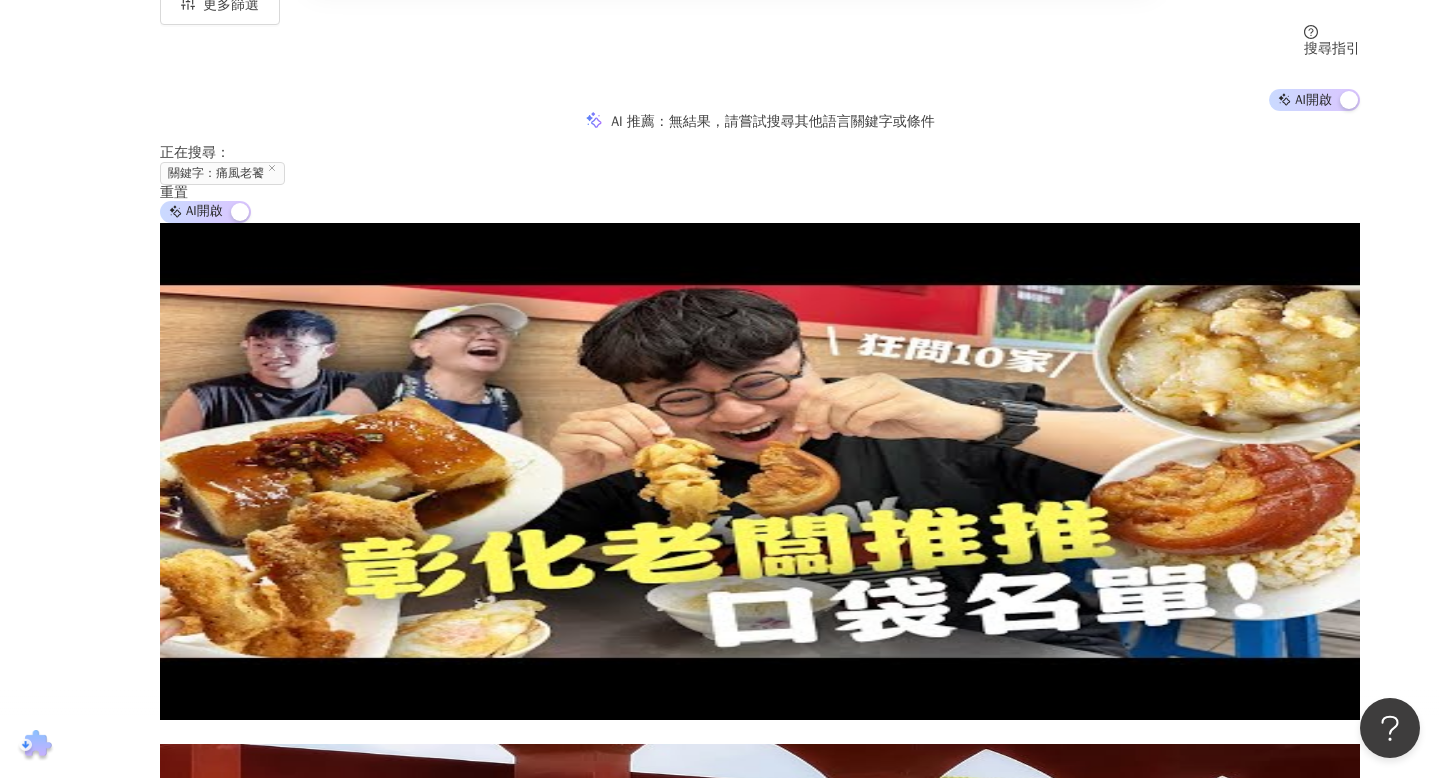 click at bounding box center [275, 298] 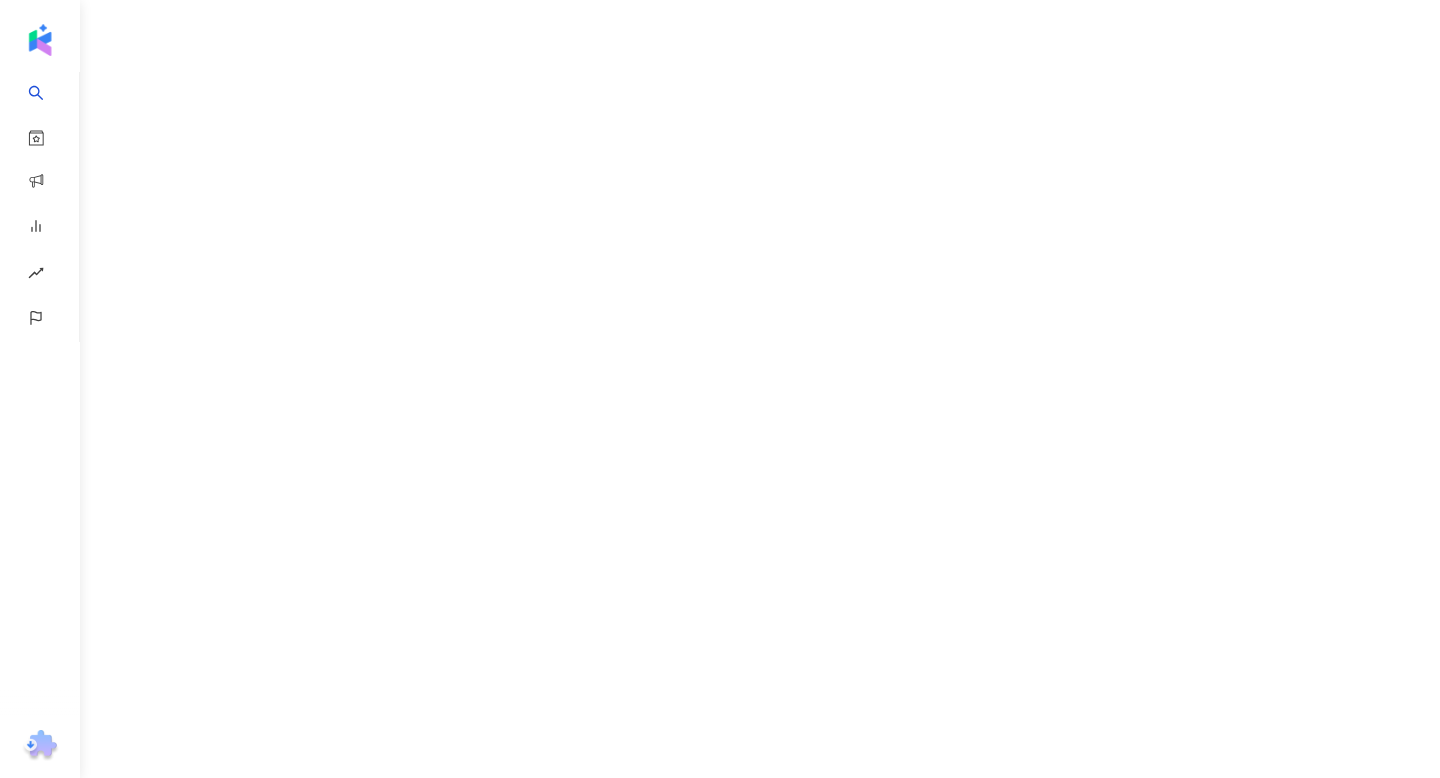 scroll, scrollTop: 0, scrollLeft: 0, axis: both 